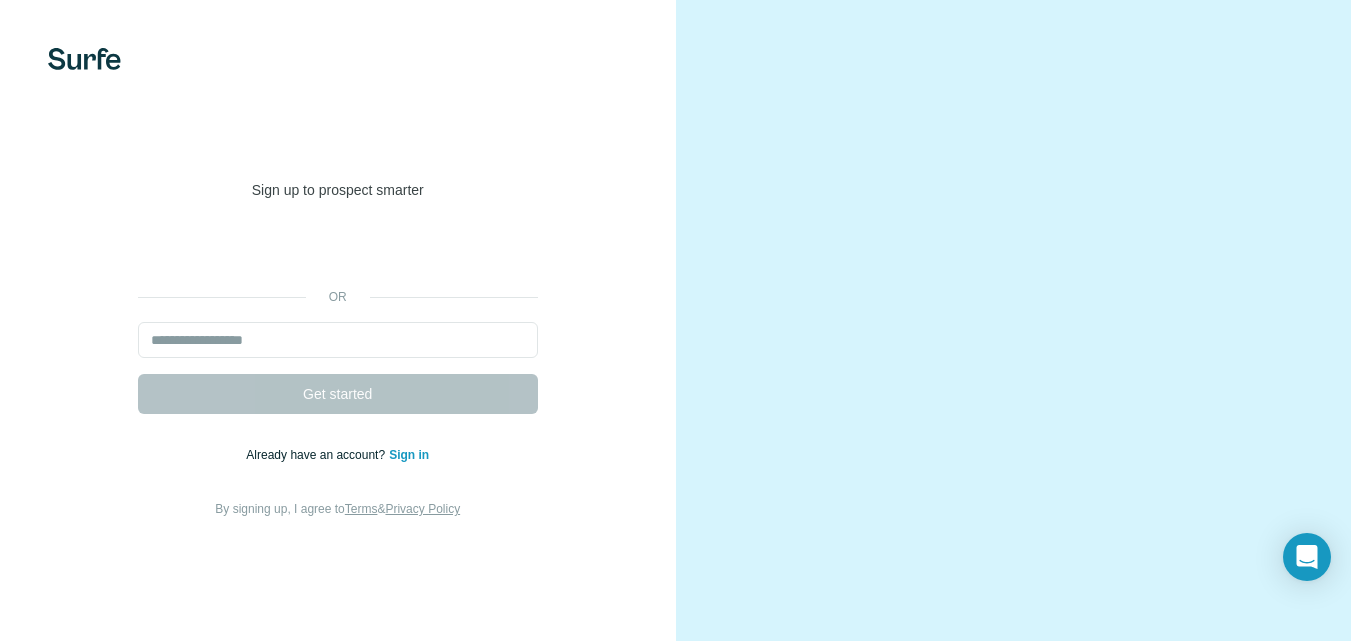 scroll, scrollTop: 0, scrollLeft: 0, axis: both 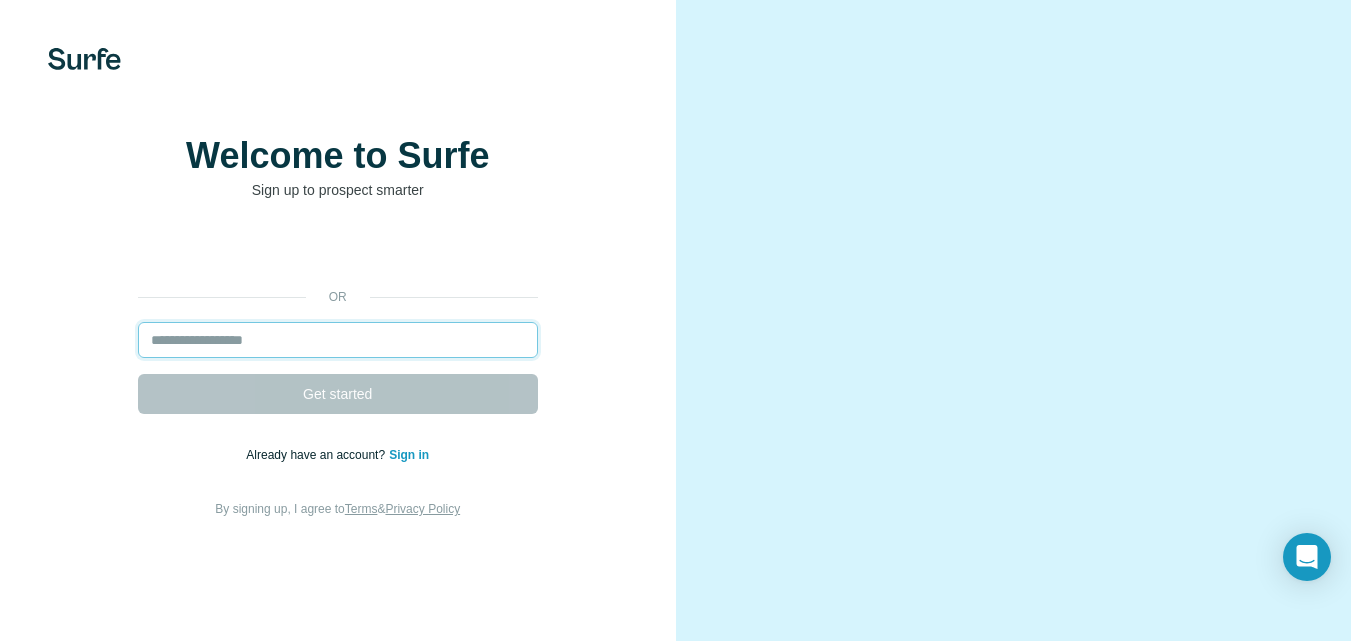 drag, startPoint x: 0, startPoint y: 0, endPoint x: 410, endPoint y: 383, distance: 561.0606 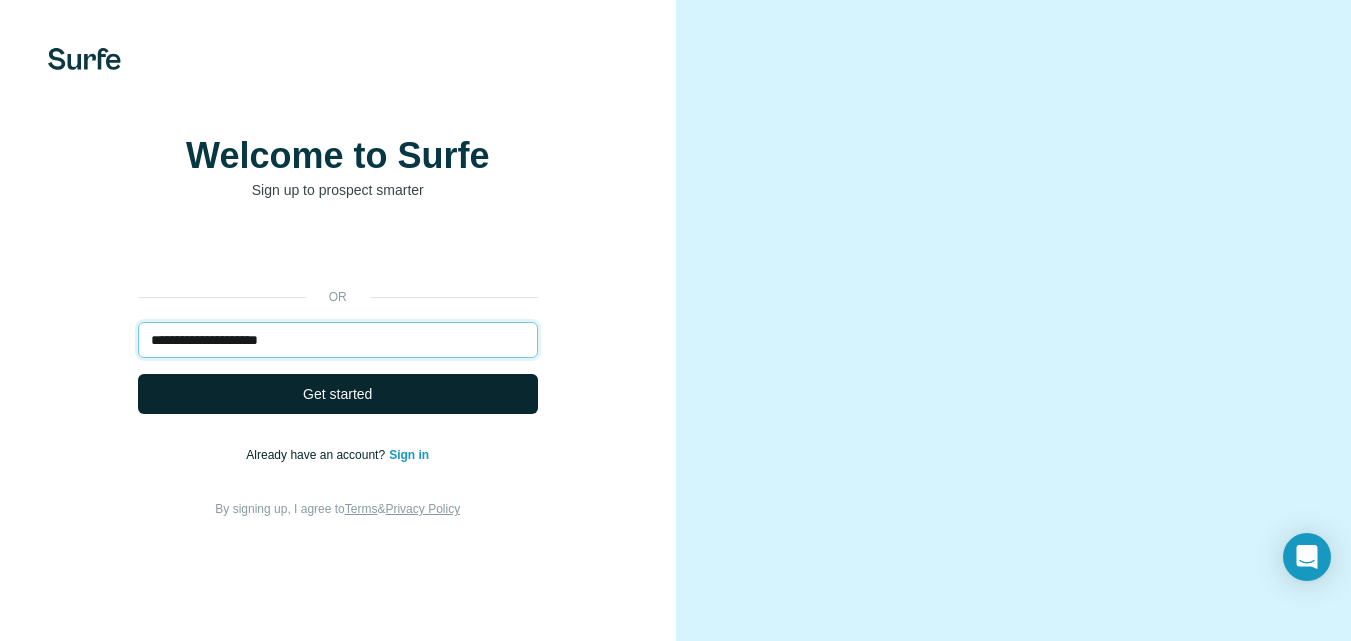 type on "**********" 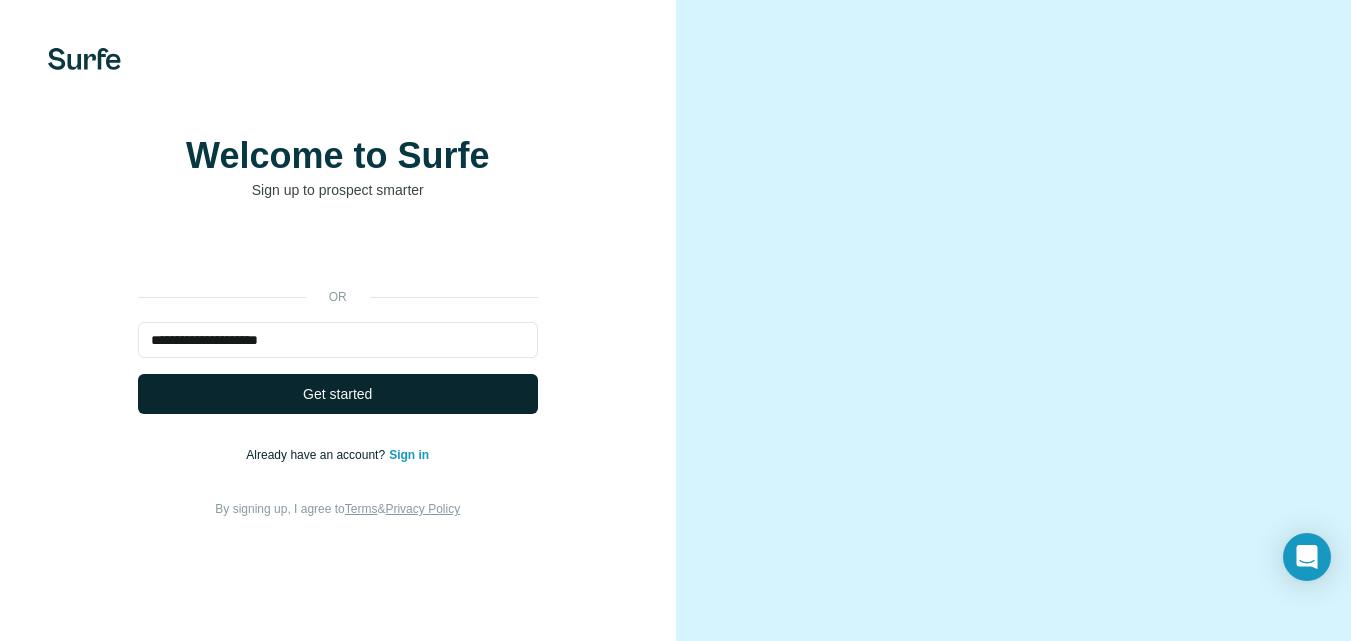 click on "Get started" at bounding box center [338, 394] 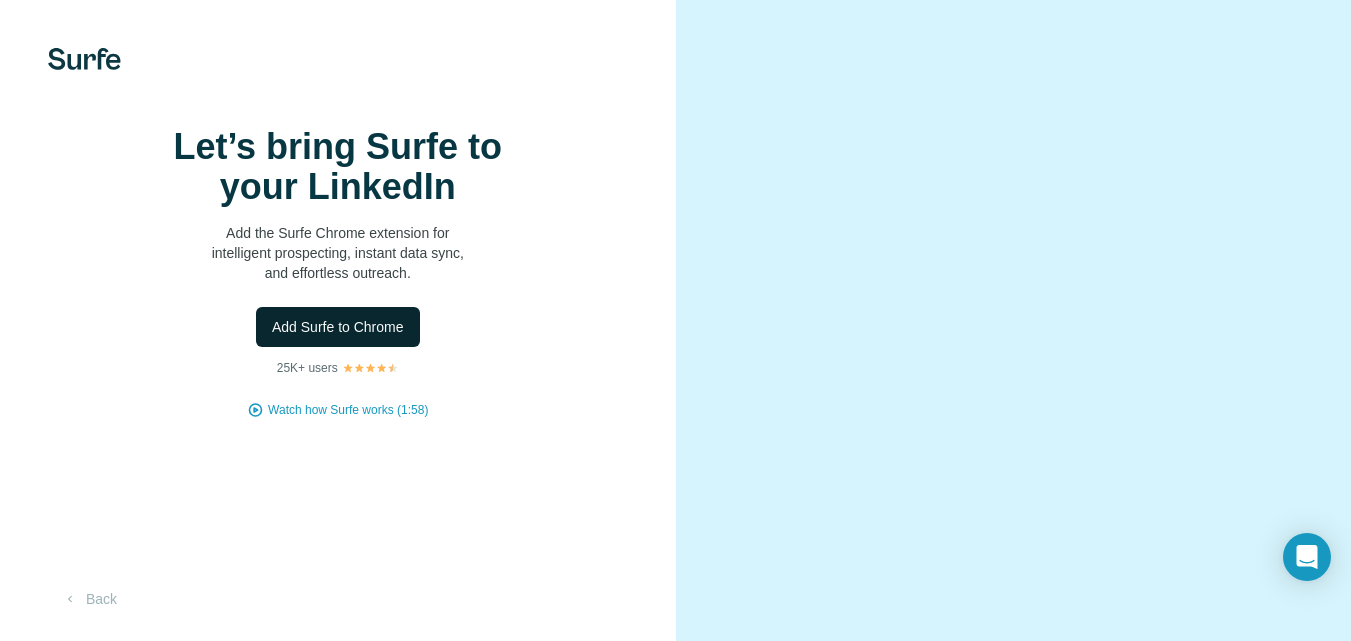click on "Add Surfe to Chrome" at bounding box center [338, 327] 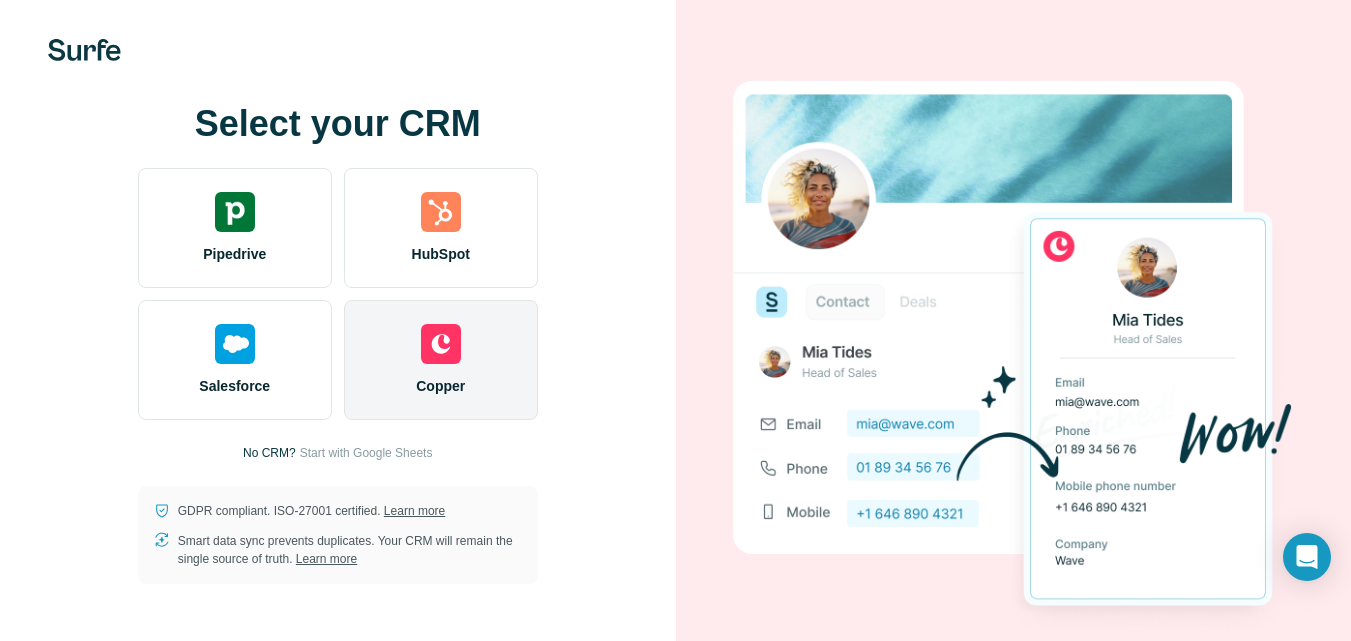 scroll, scrollTop: 0, scrollLeft: 0, axis: both 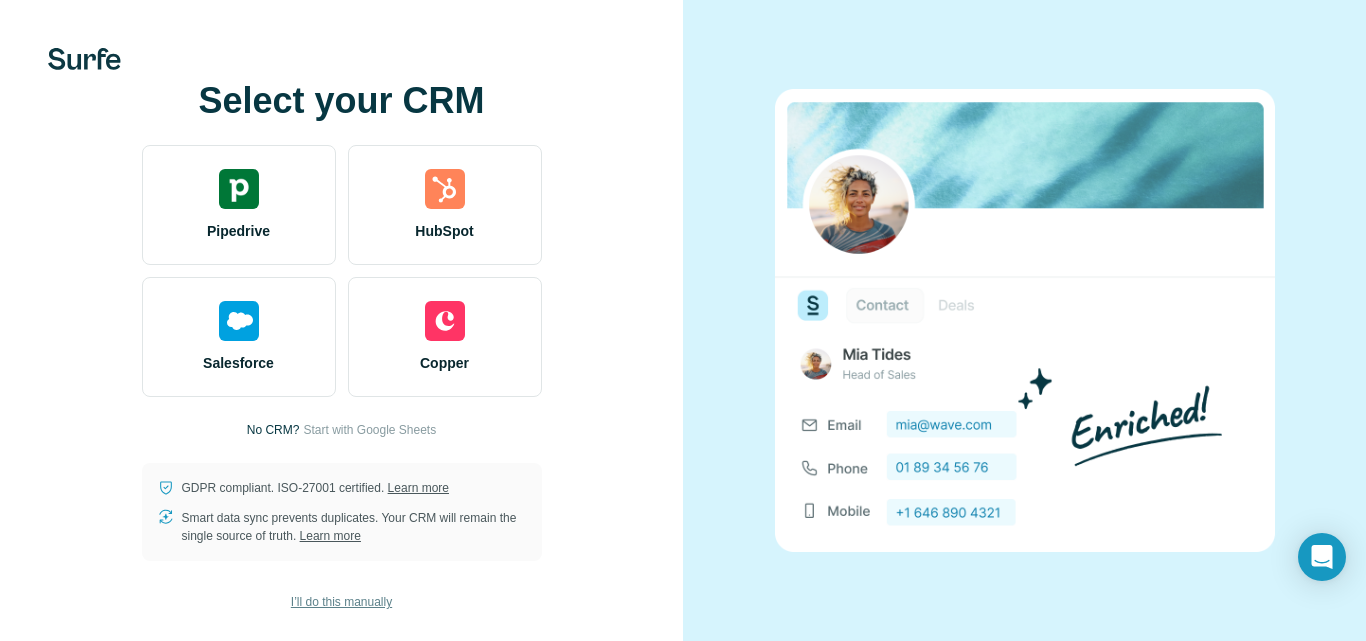 click on "I’ll do this manually" at bounding box center (341, 602) 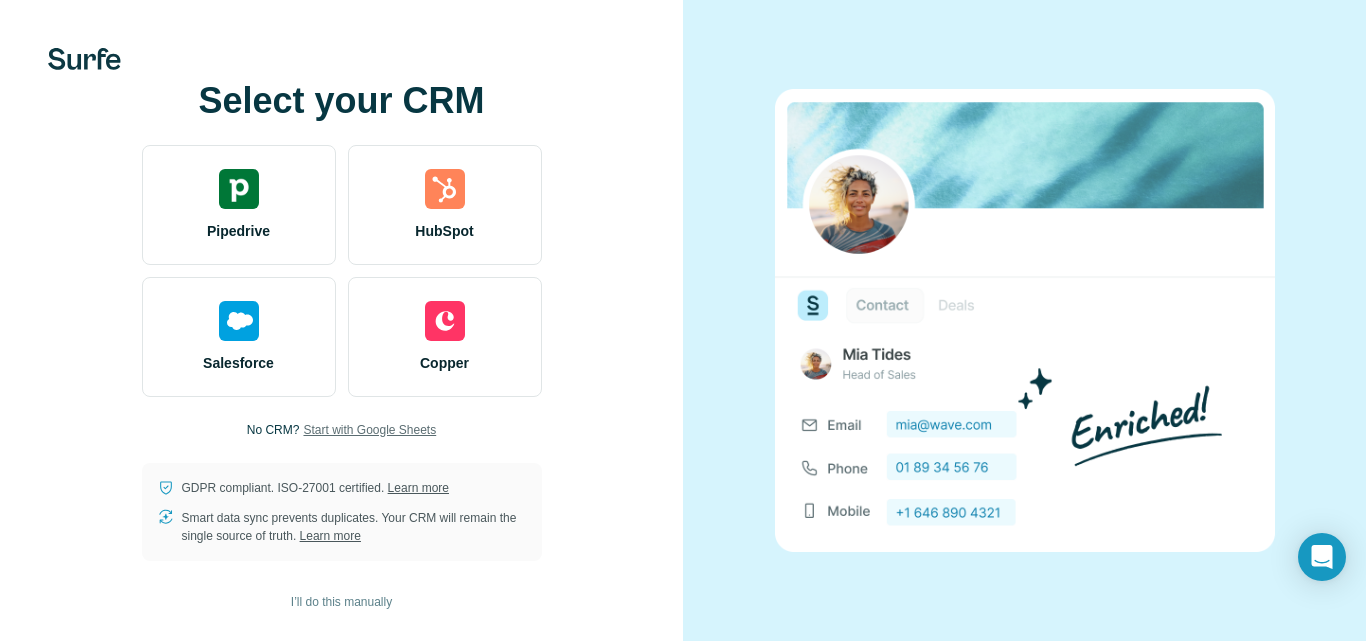 click on "Start with Google Sheets" at bounding box center [369, 430] 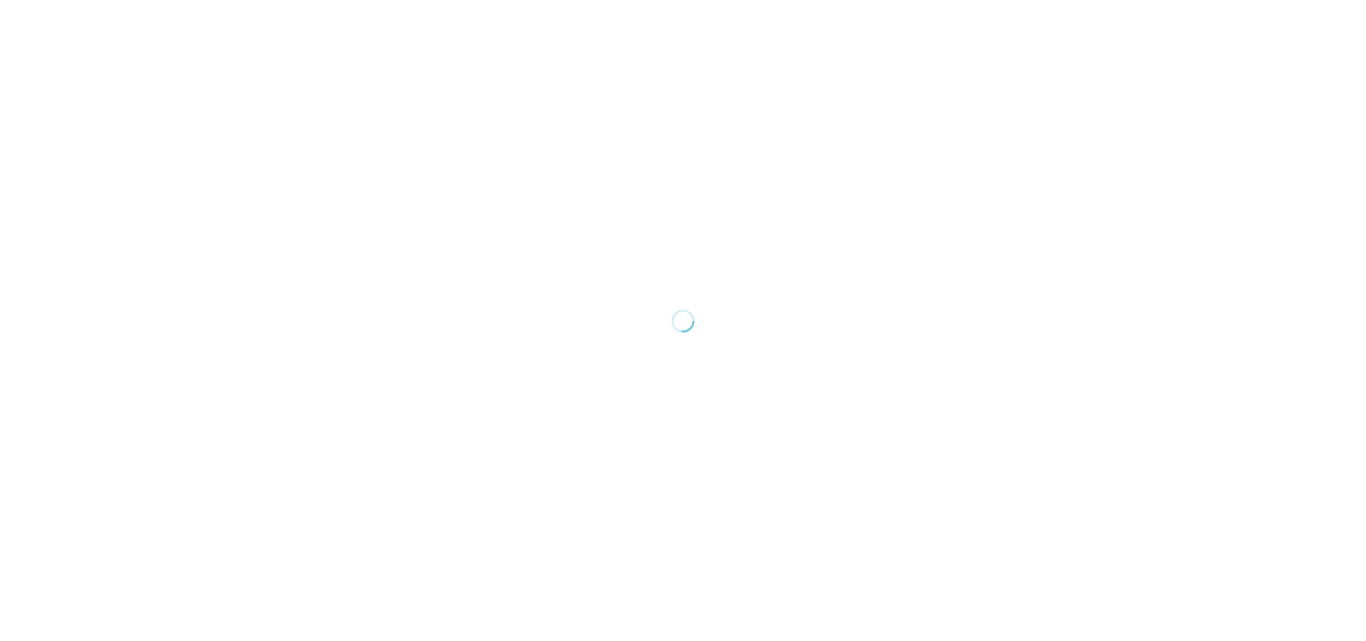 scroll, scrollTop: 0, scrollLeft: 0, axis: both 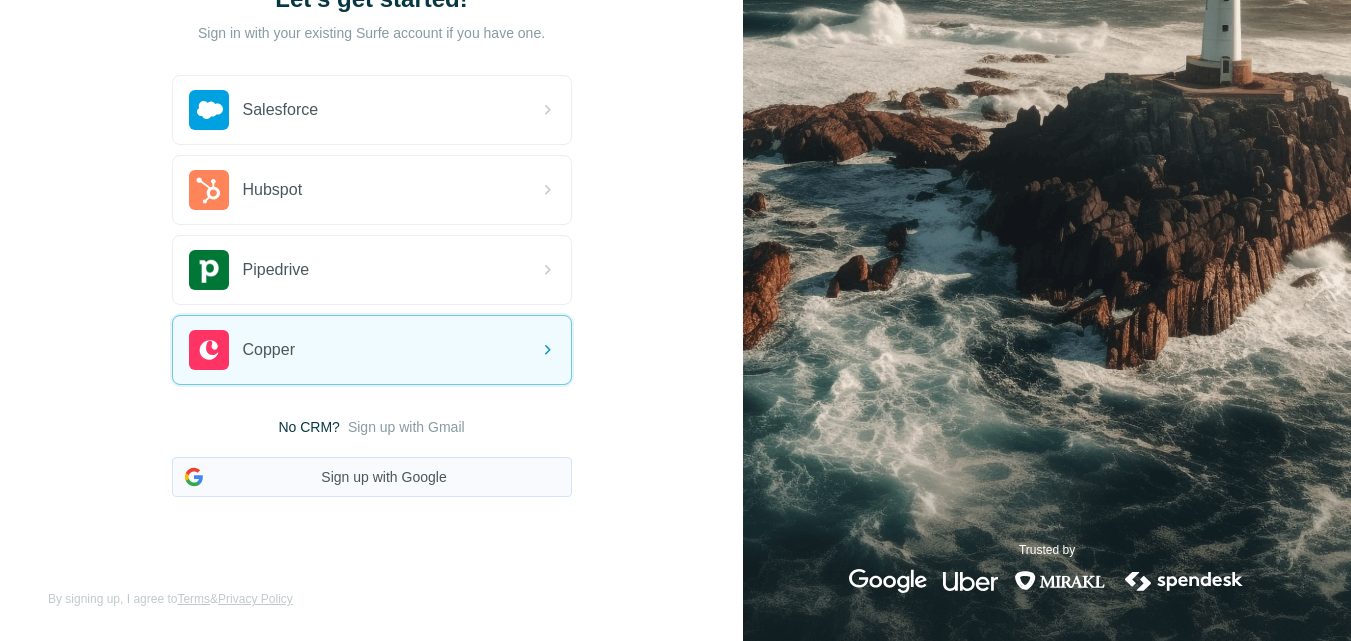 click on "Sign up with Google" at bounding box center (372, 477) 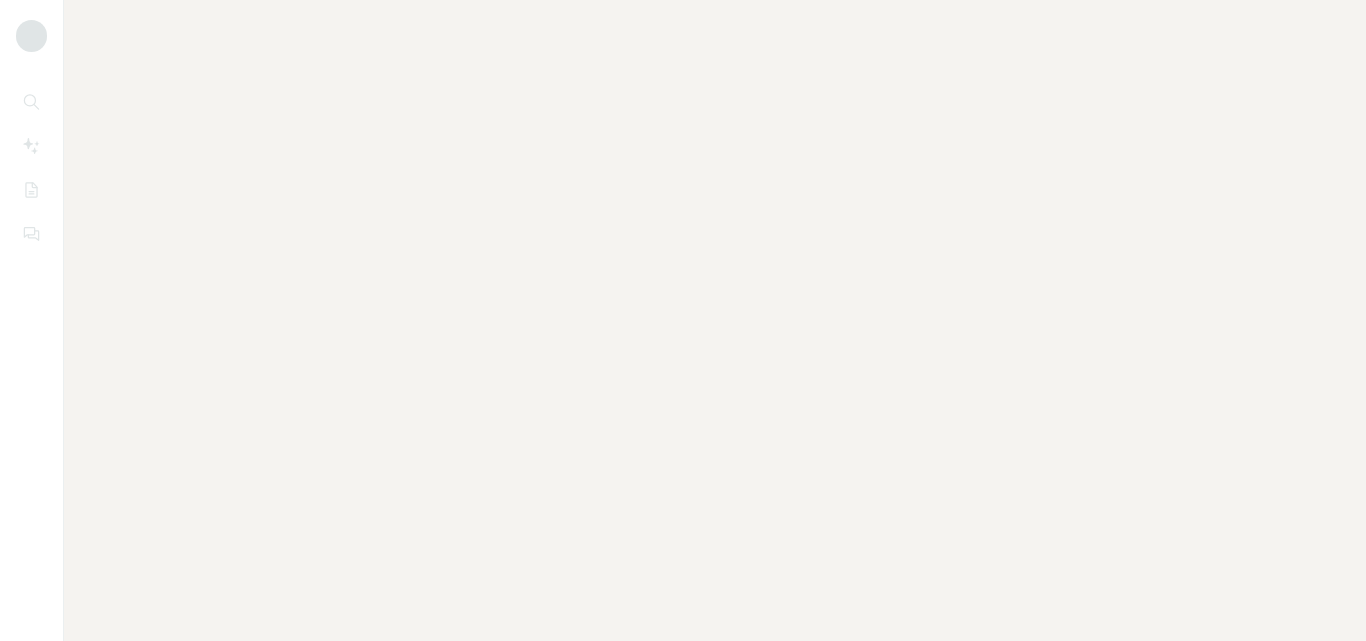 scroll, scrollTop: 0, scrollLeft: 0, axis: both 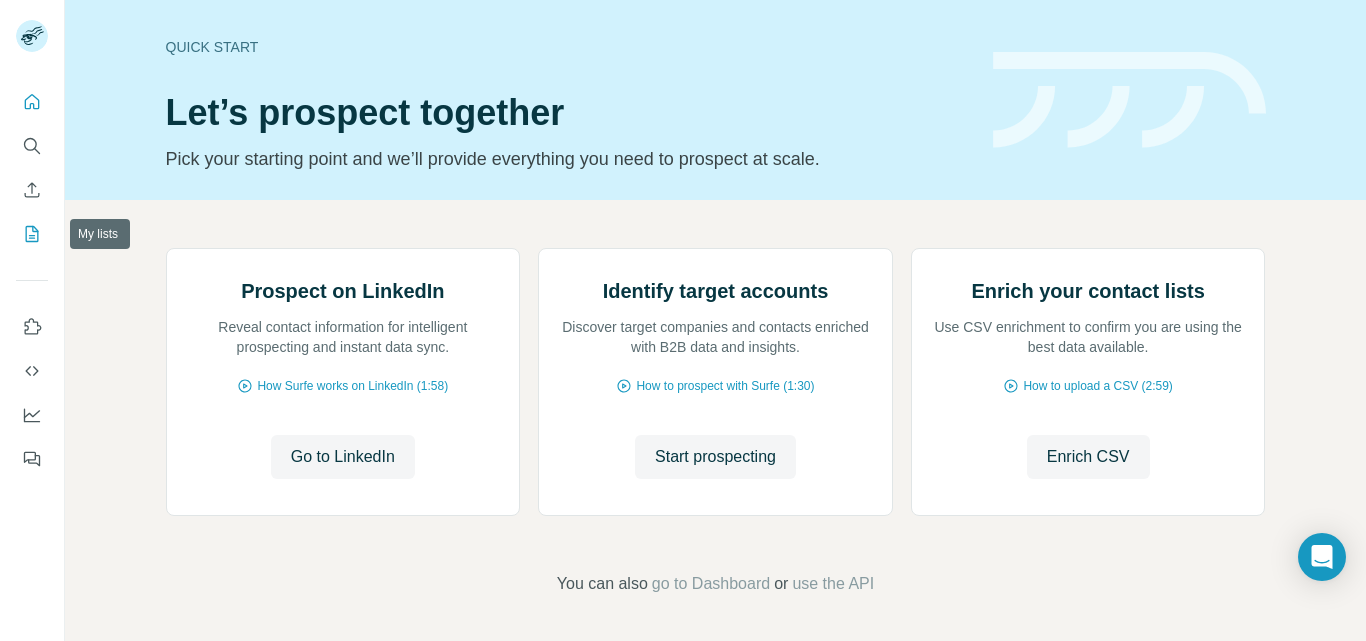 click at bounding box center (32, 234) 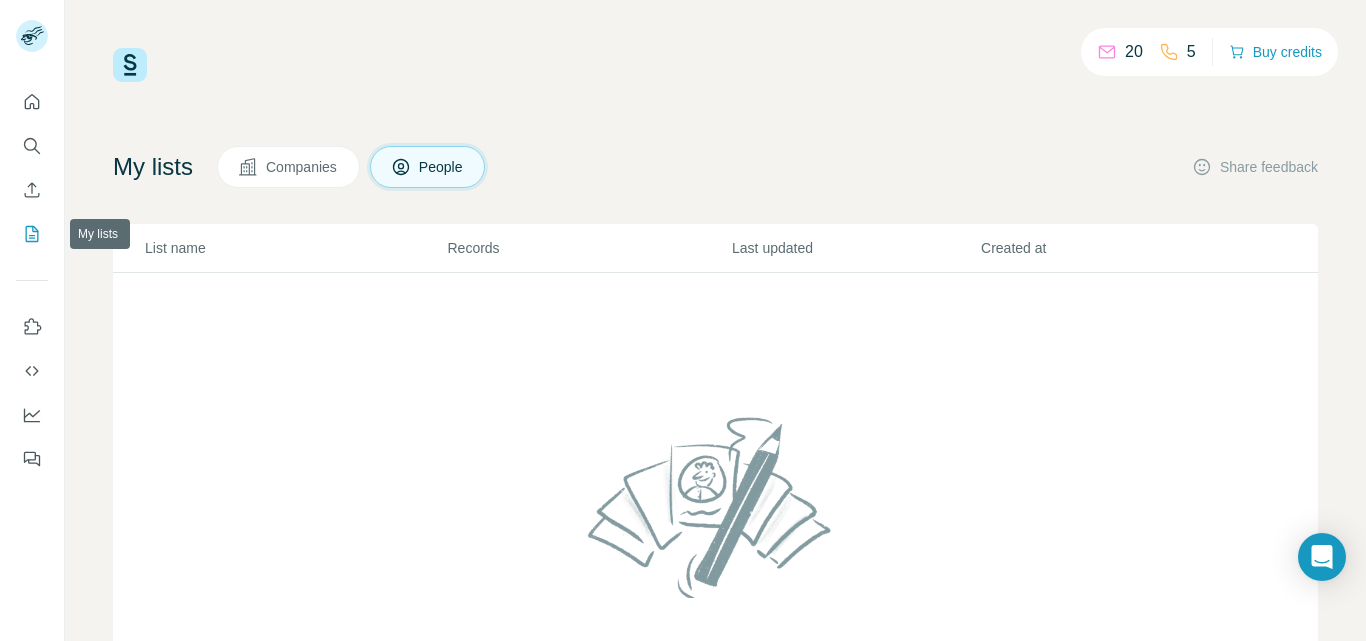 click at bounding box center (32, 234) 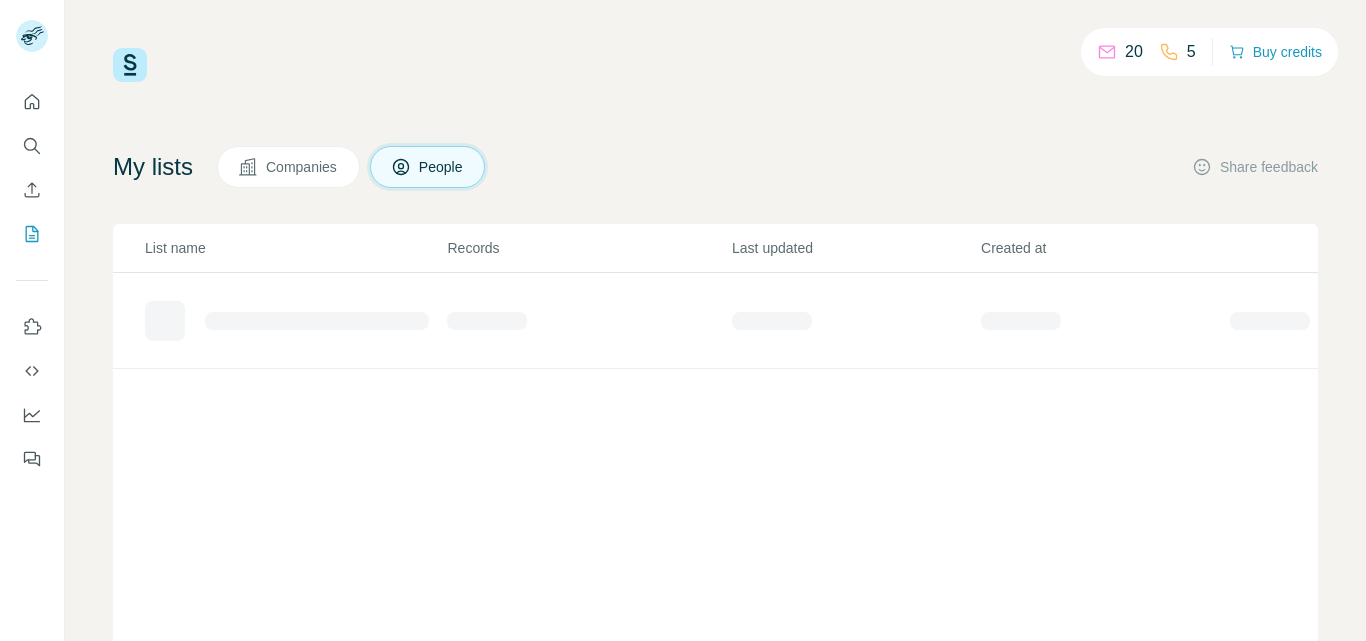 scroll, scrollTop: 0, scrollLeft: 0, axis: both 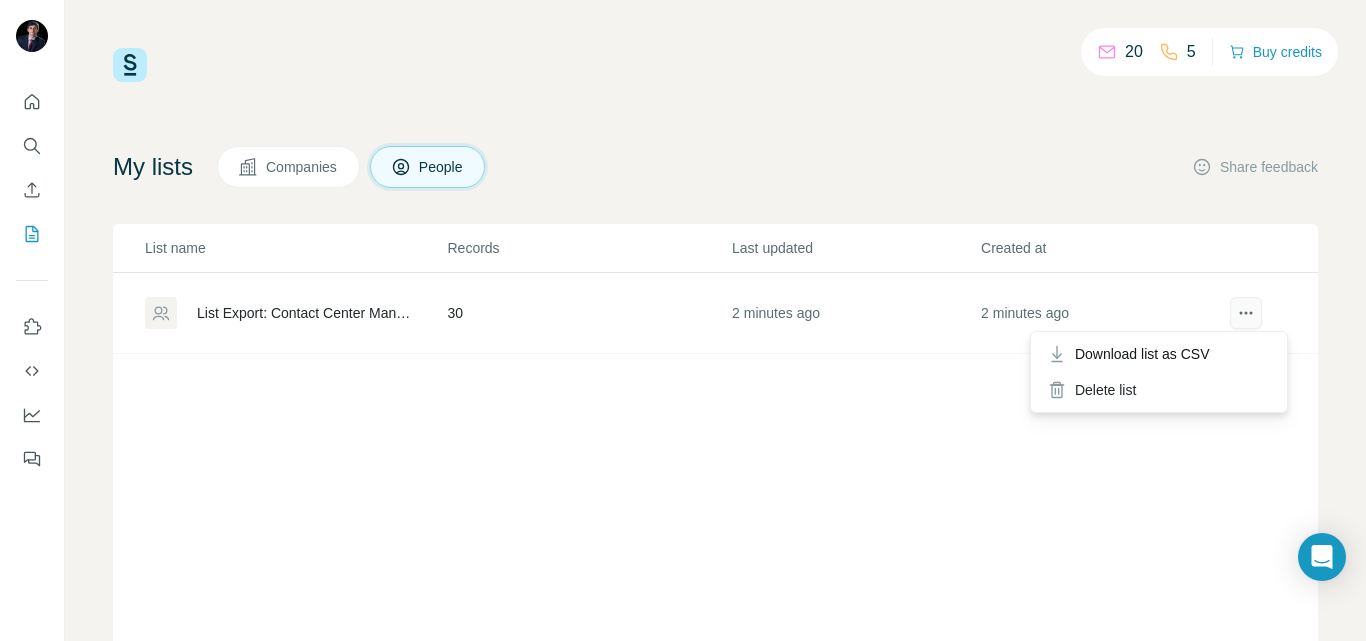 click 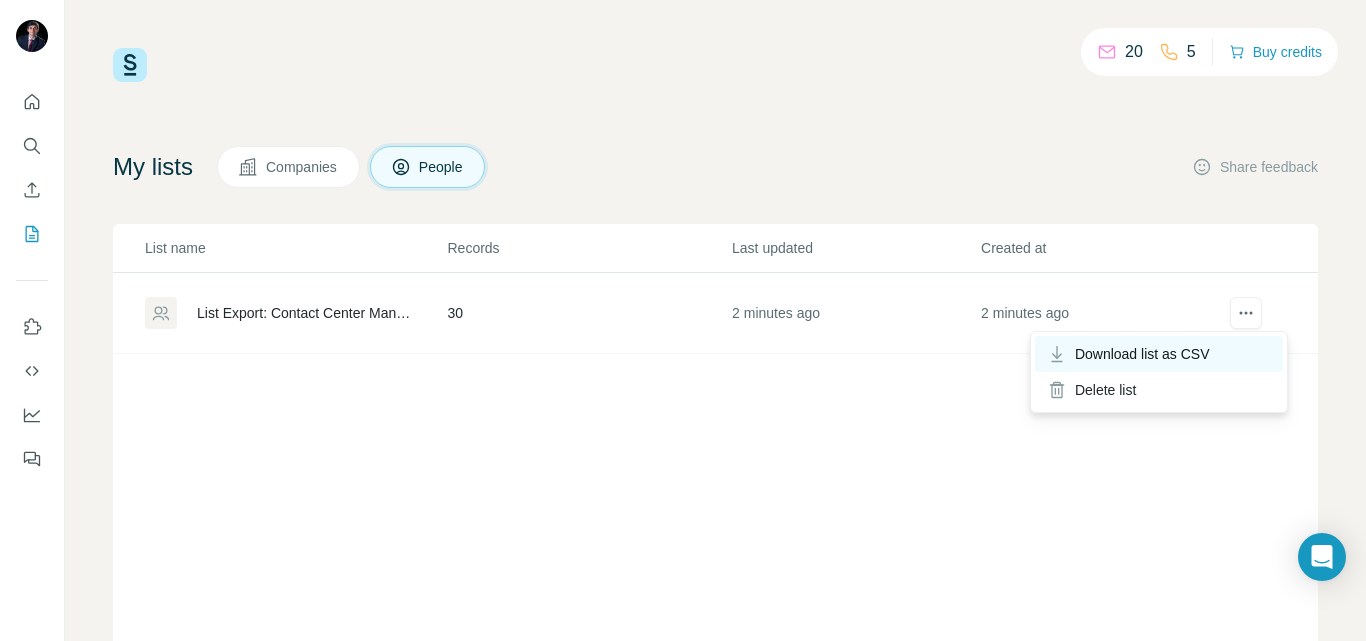 click on "Download list as CSV" at bounding box center [1142, 354] 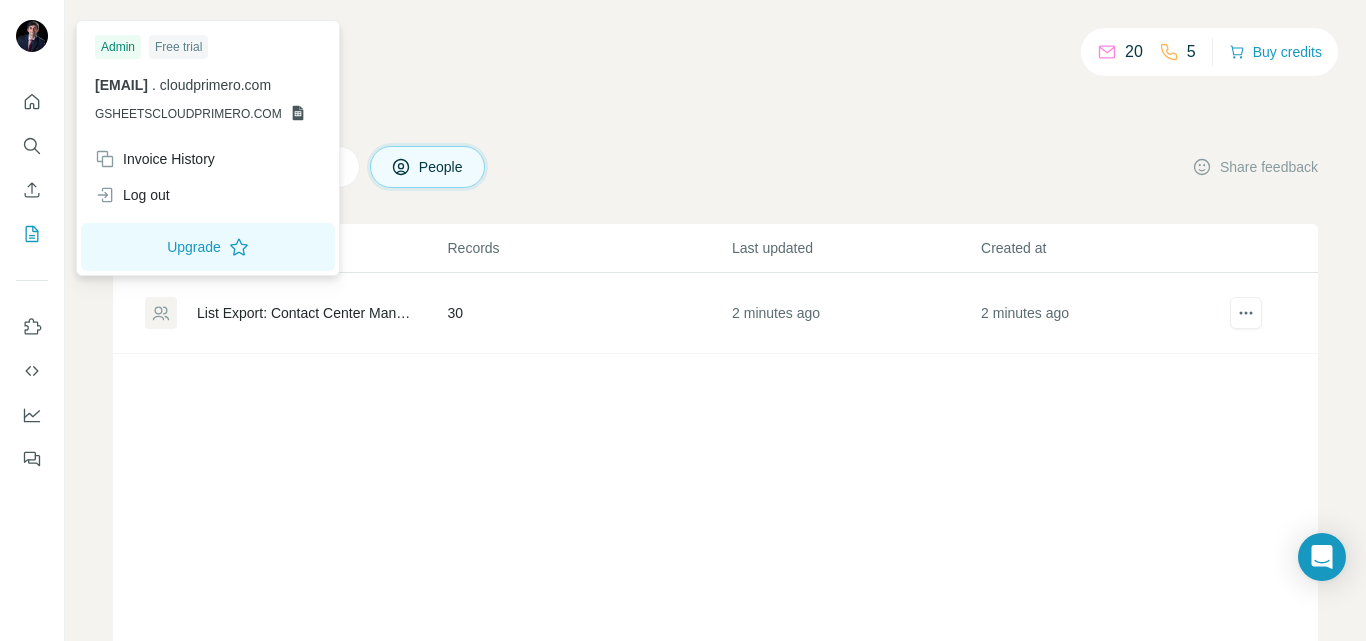 click at bounding box center [32, 36] 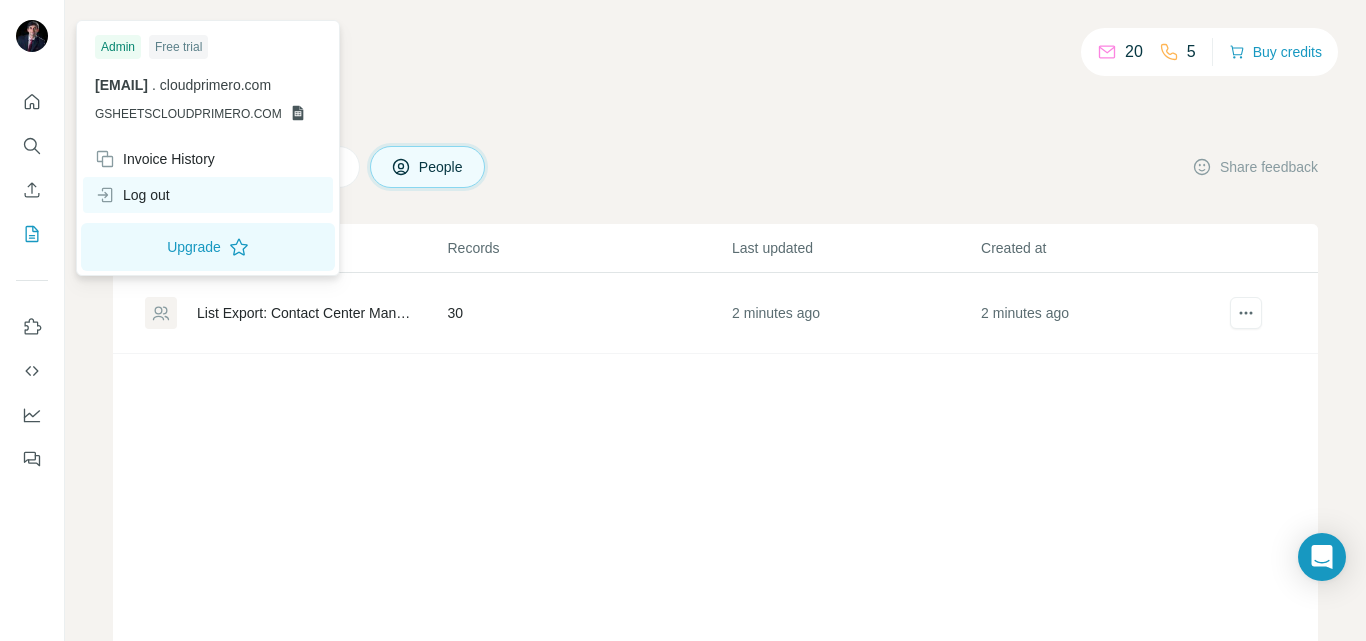 click on "Log out" at bounding box center (132, 195) 